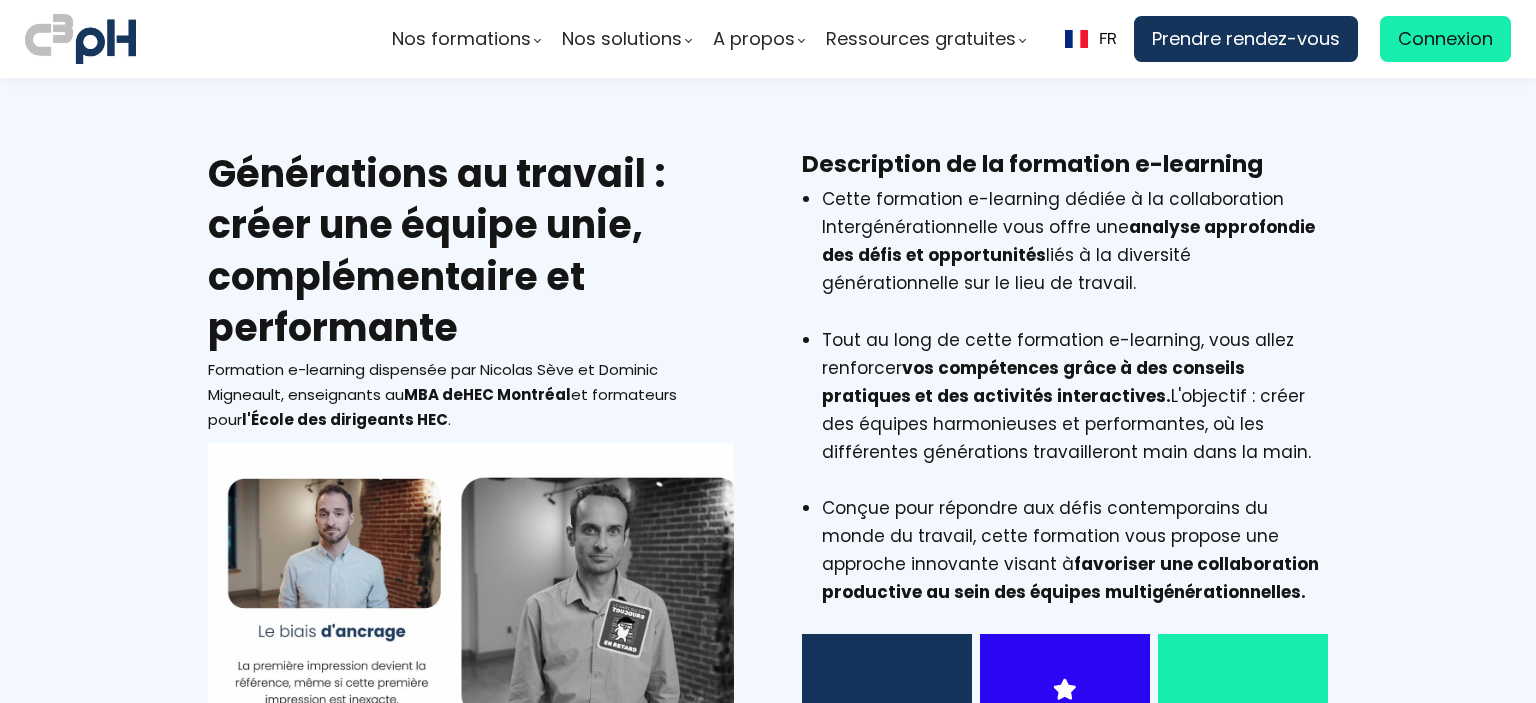 scroll, scrollTop: 0, scrollLeft: 0, axis: both 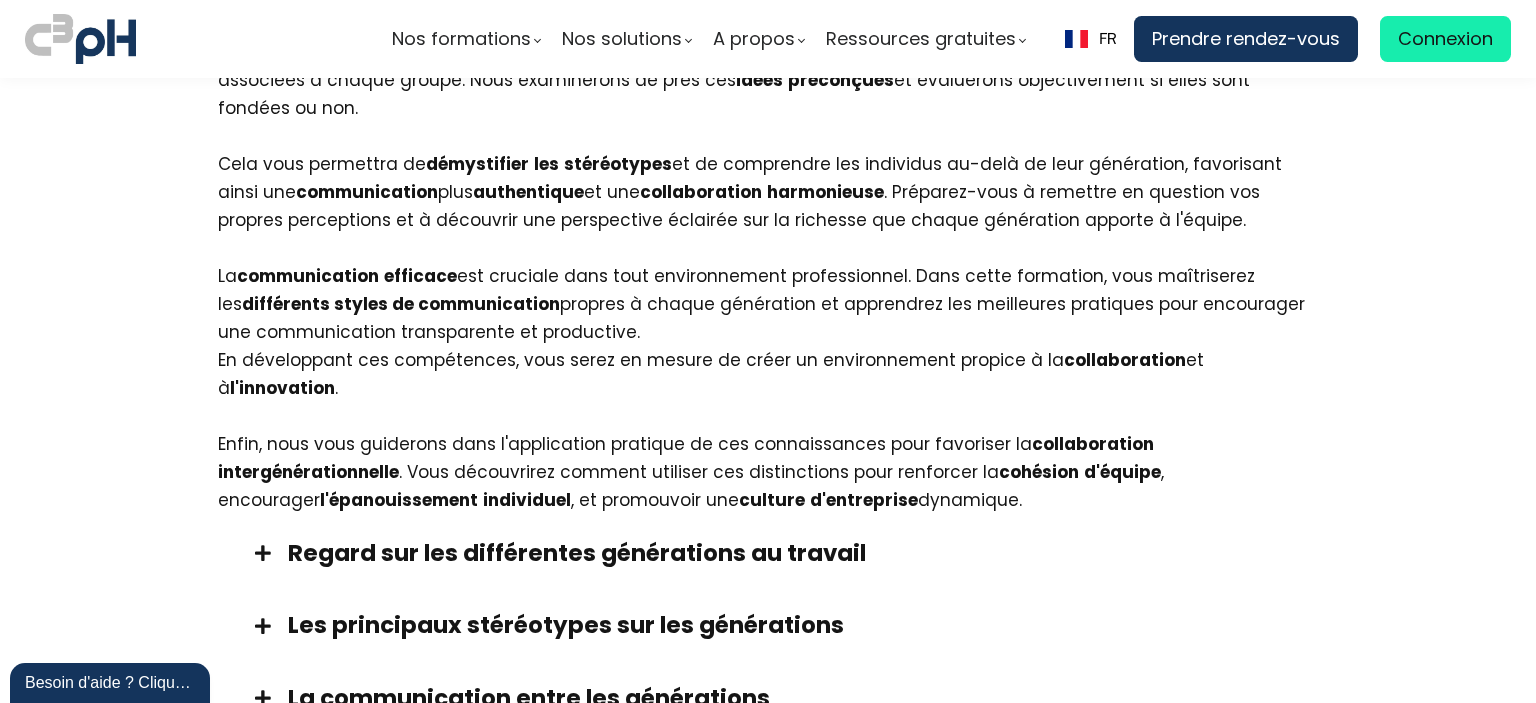 click on "Regard sur les différentes générations au travail" at bounding box center (793, 553) 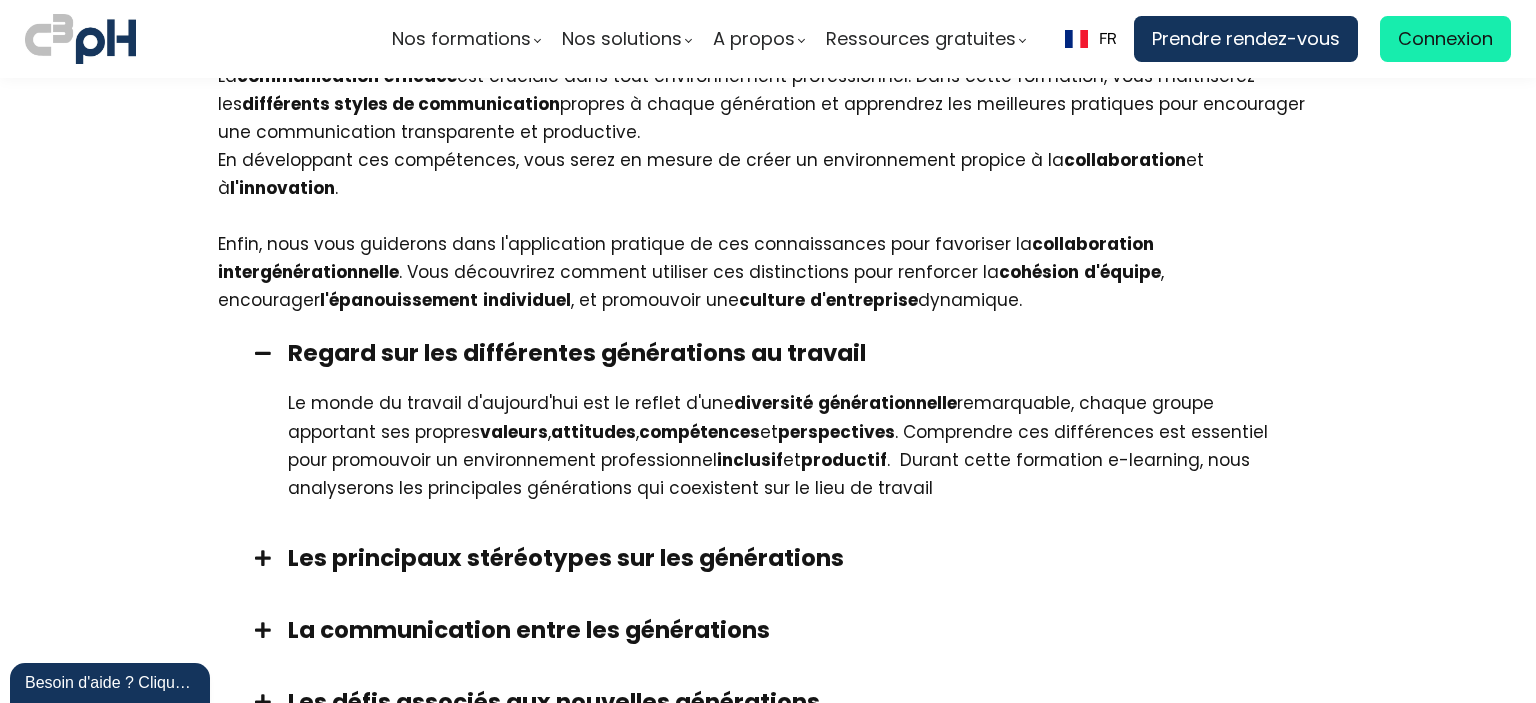scroll, scrollTop: 2400, scrollLeft: 0, axis: vertical 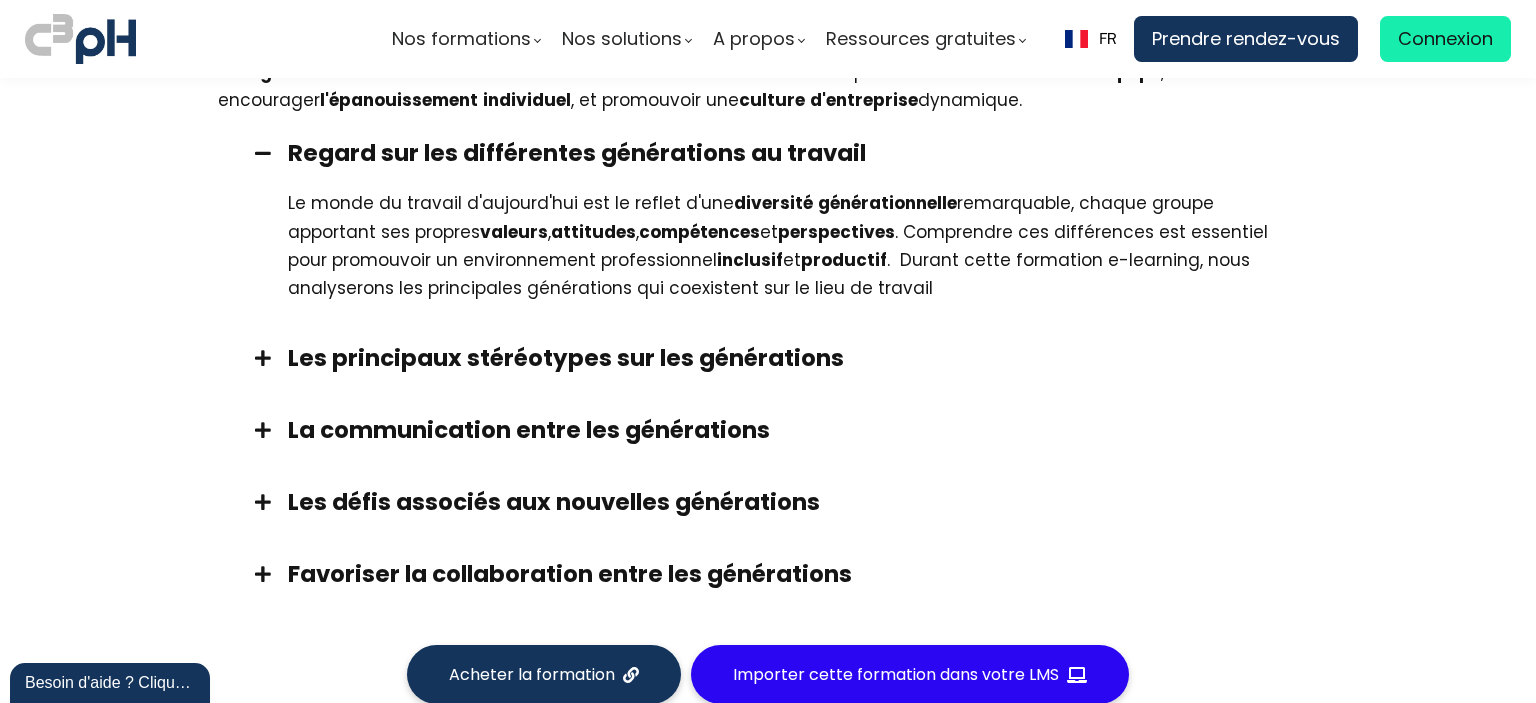 click on "Importer cette formation dans votre LMS" at bounding box center [896, 674] 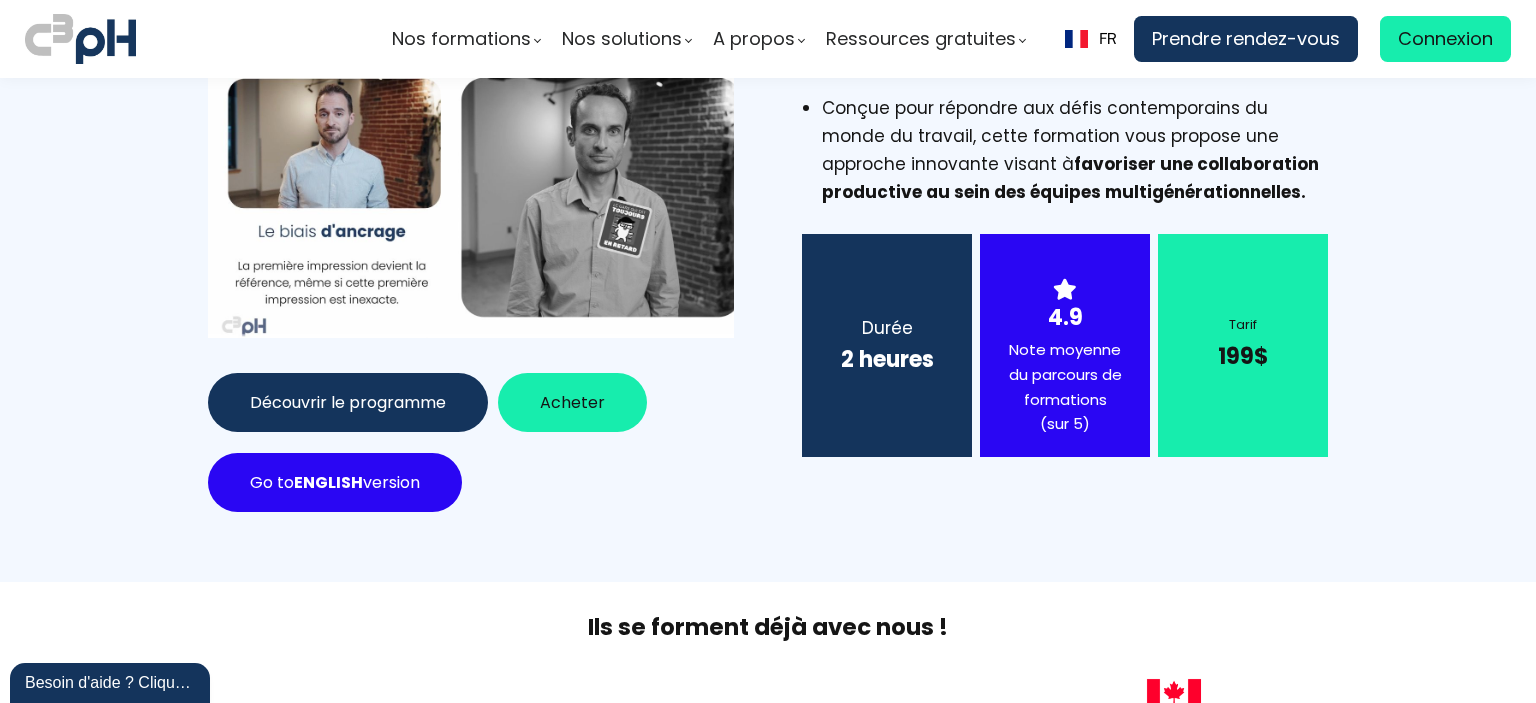 scroll, scrollTop: 600, scrollLeft: 0, axis: vertical 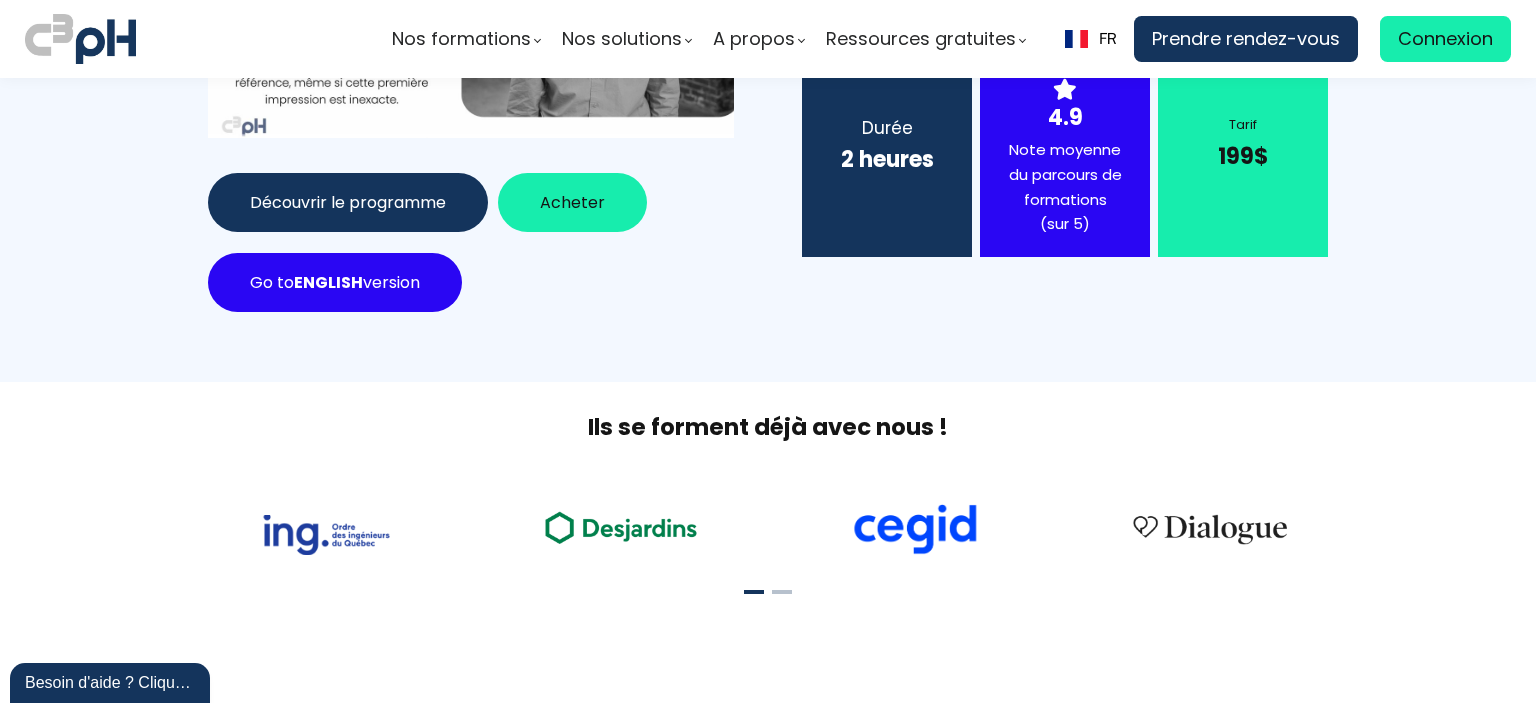 click on "Découvrir le programme" at bounding box center (348, 202) 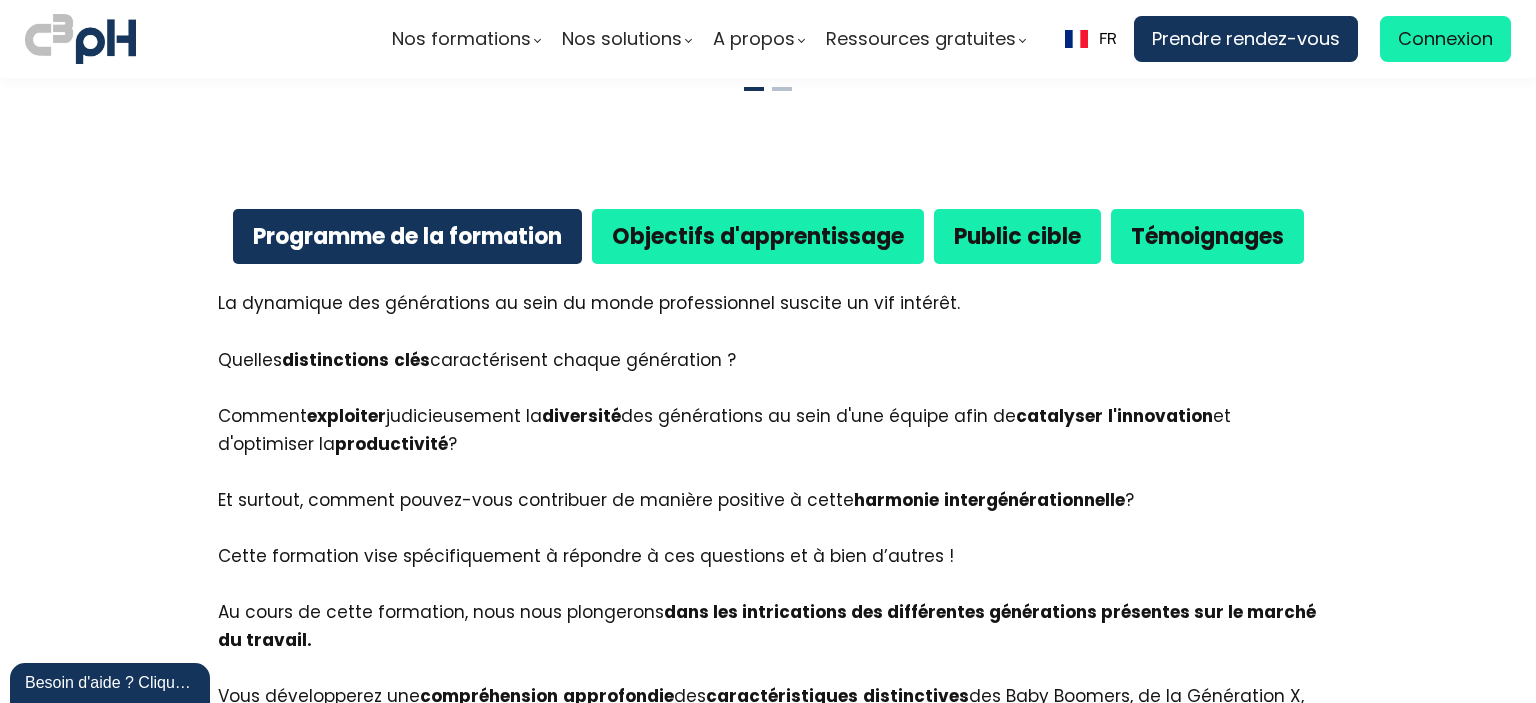 scroll, scrollTop: 1145, scrollLeft: 0, axis: vertical 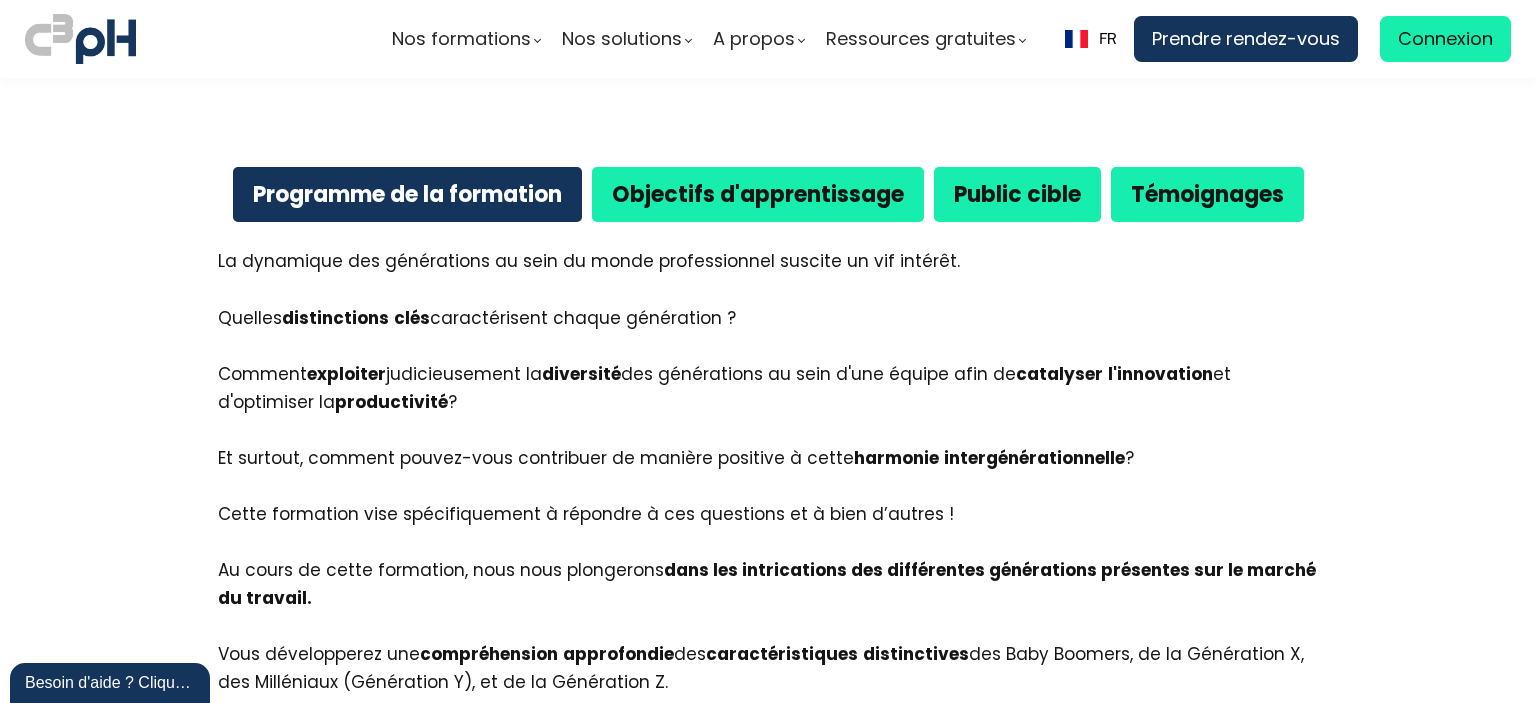 click on "Public cible" at bounding box center (1017, 194) 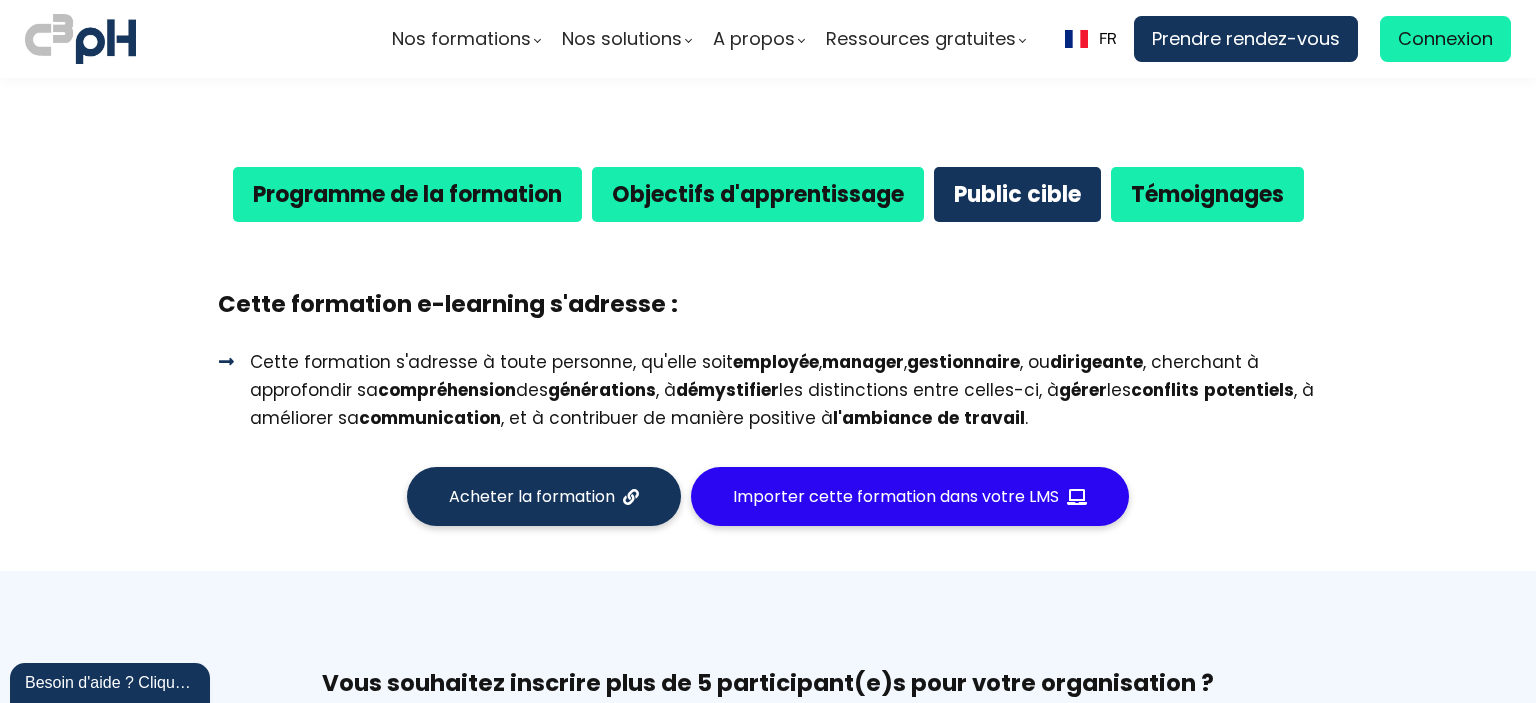 click on "Programme de la formation" at bounding box center (407, 194) 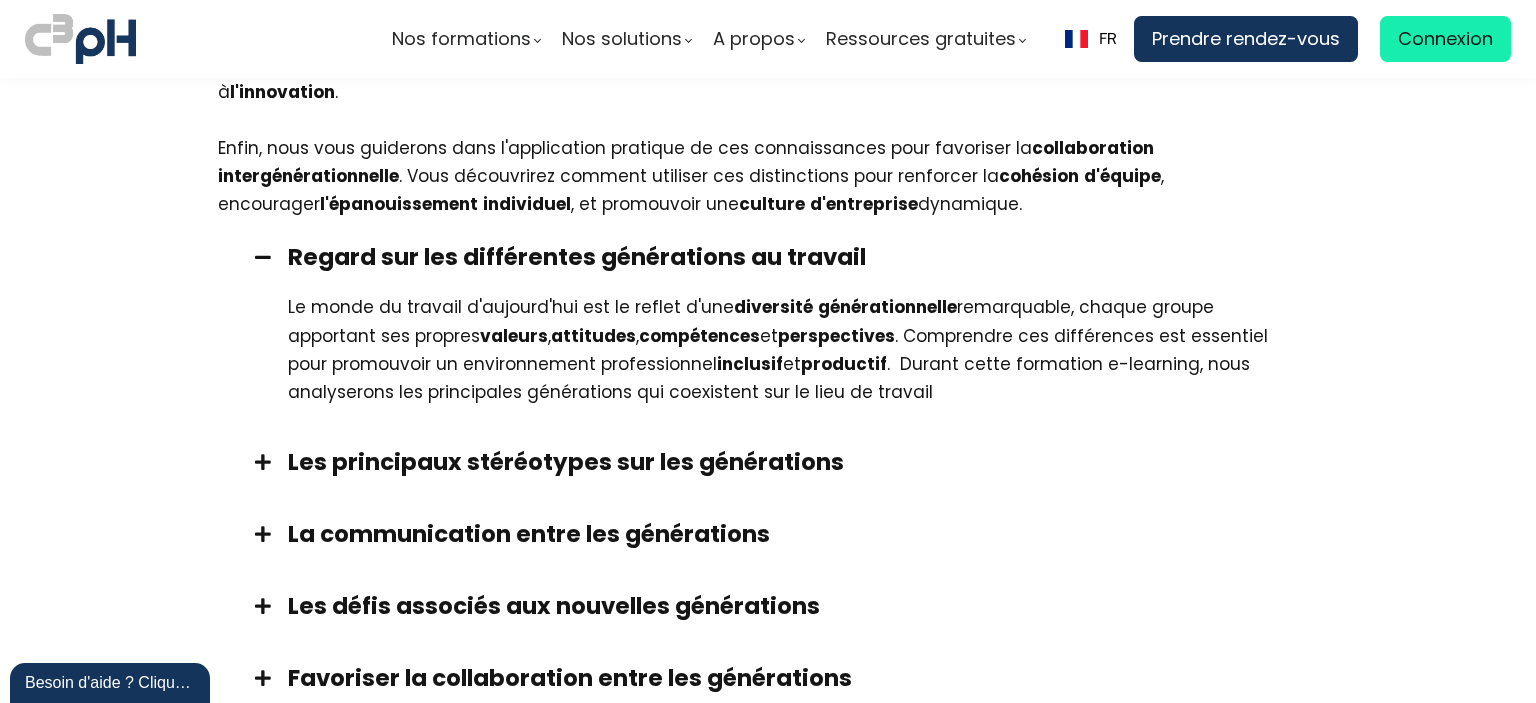 scroll, scrollTop: 2346, scrollLeft: 0, axis: vertical 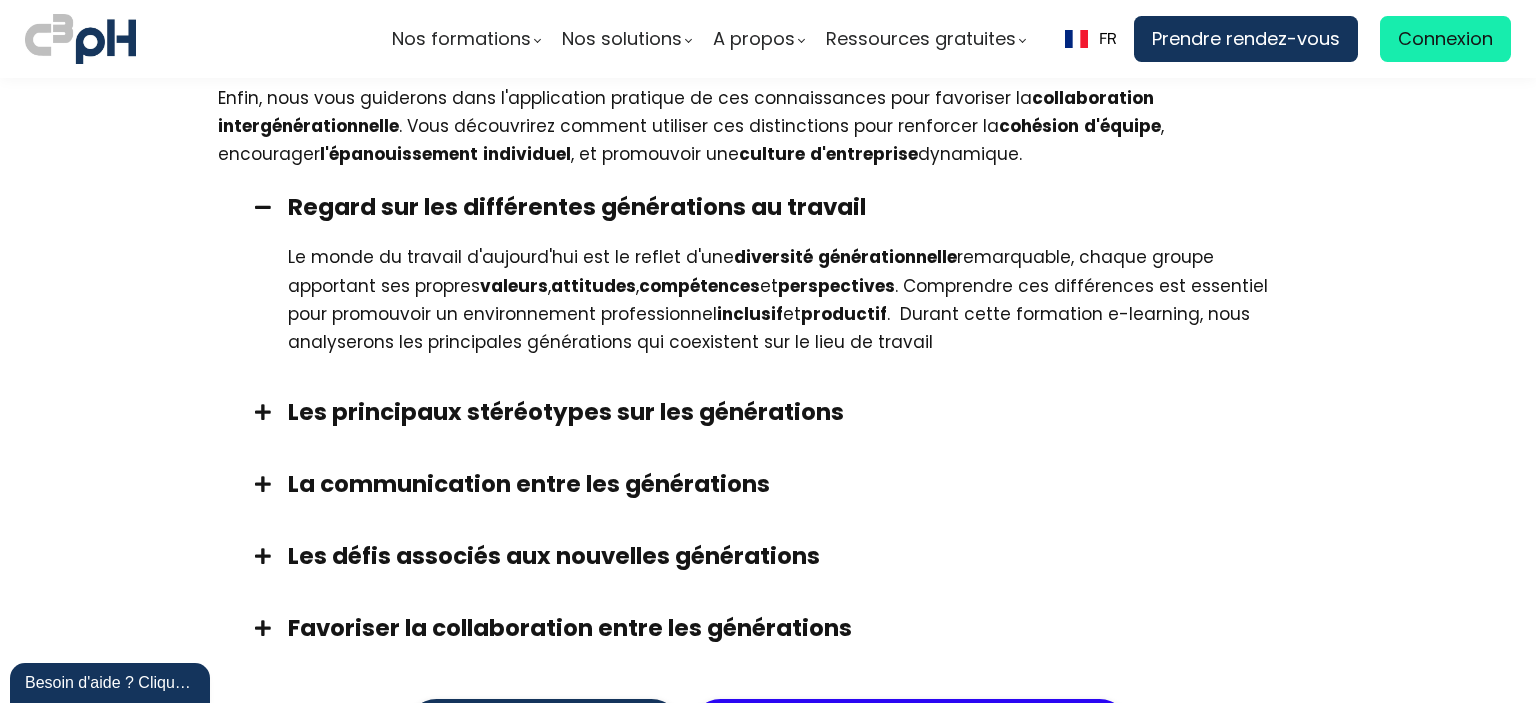 click at bounding box center [263, 207] 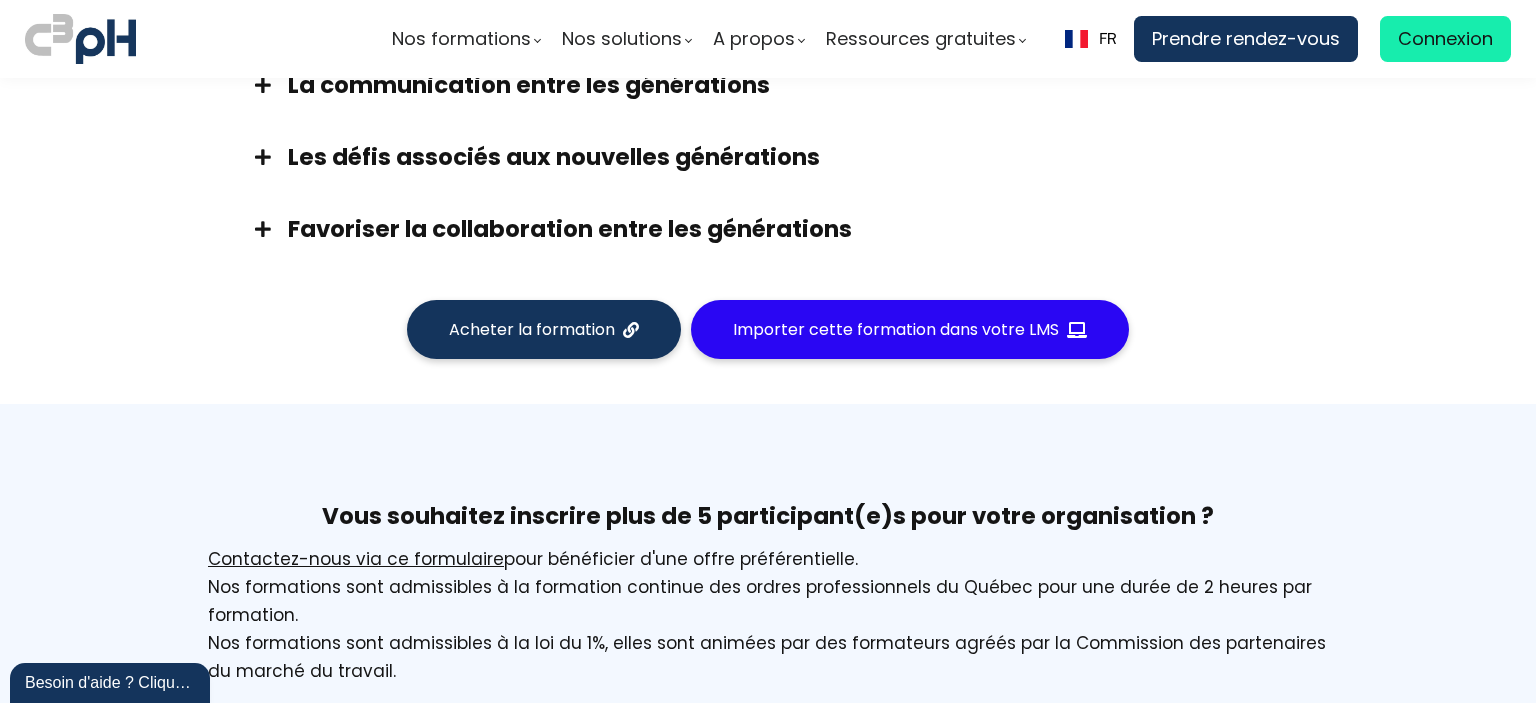 scroll, scrollTop: 2600, scrollLeft: 0, axis: vertical 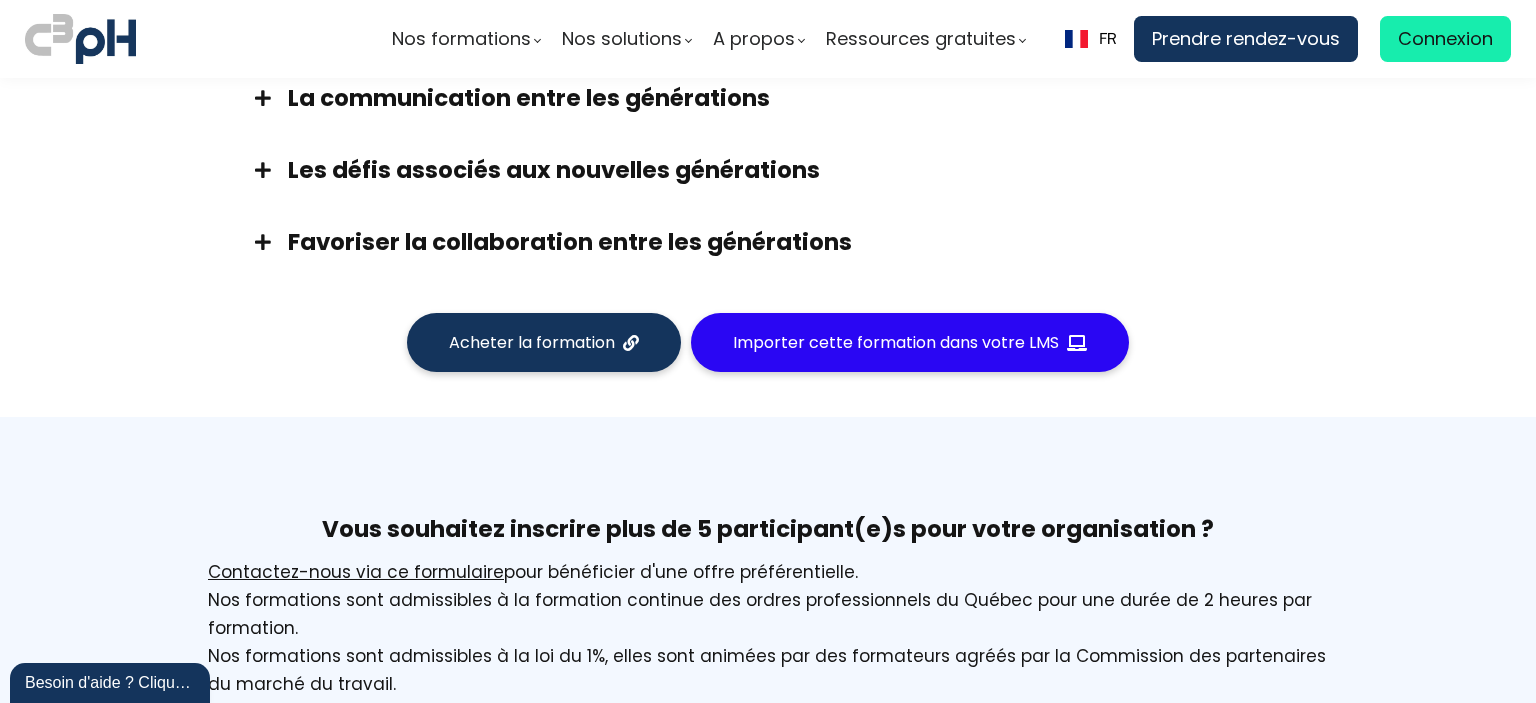 click on "Contactez-nous via ce formulaire" at bounding box center [356, 572] 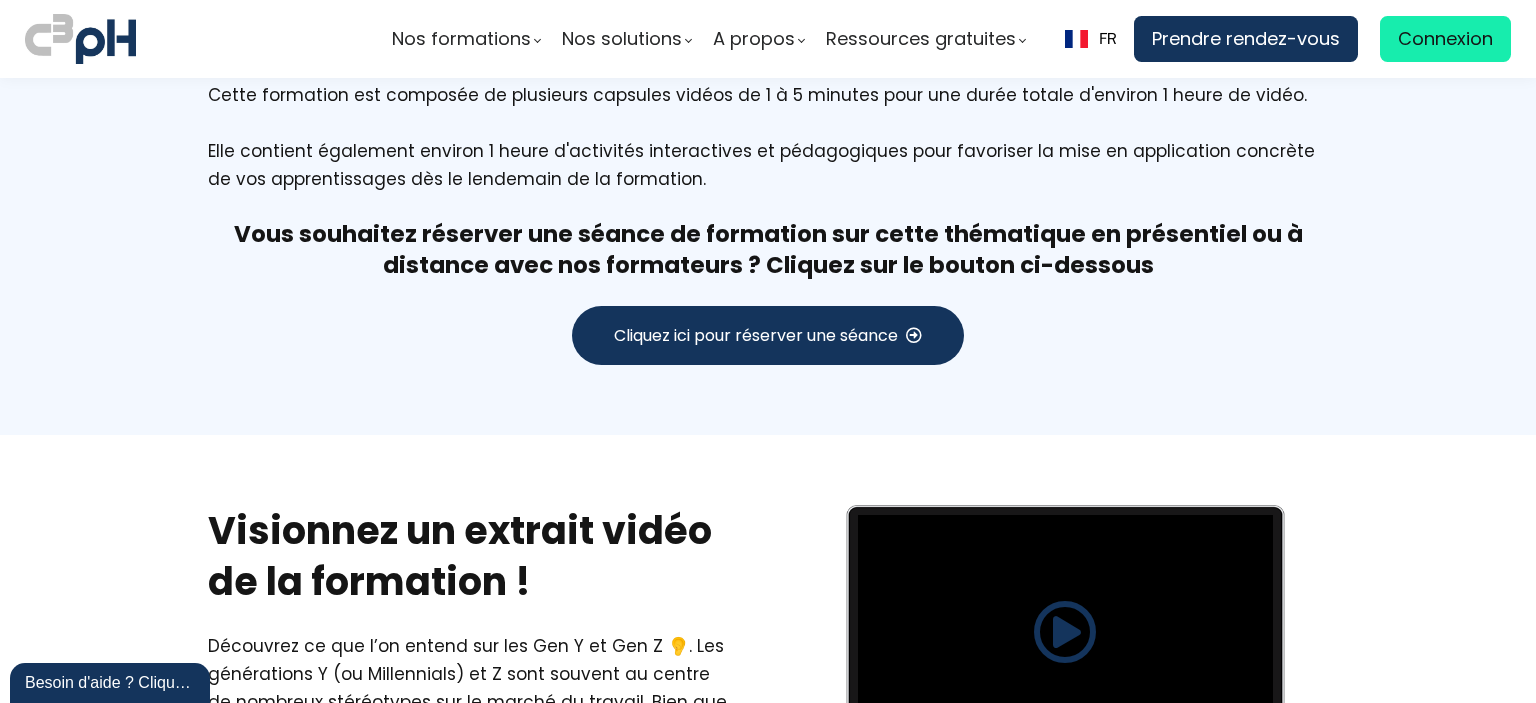 scroll, scrollTop: 4400, scrollLeft: 0, axis: vertical 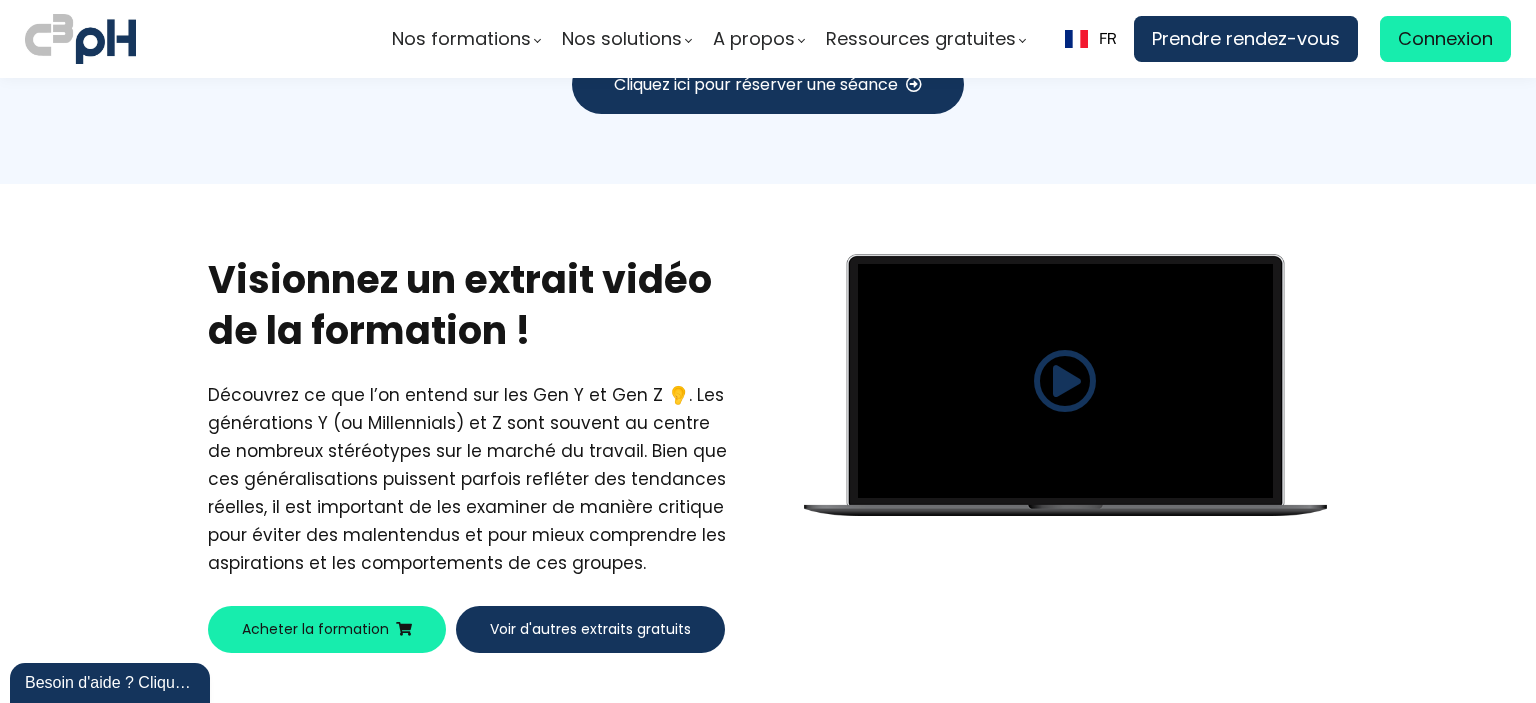 click at bounding box center (1065, 381) 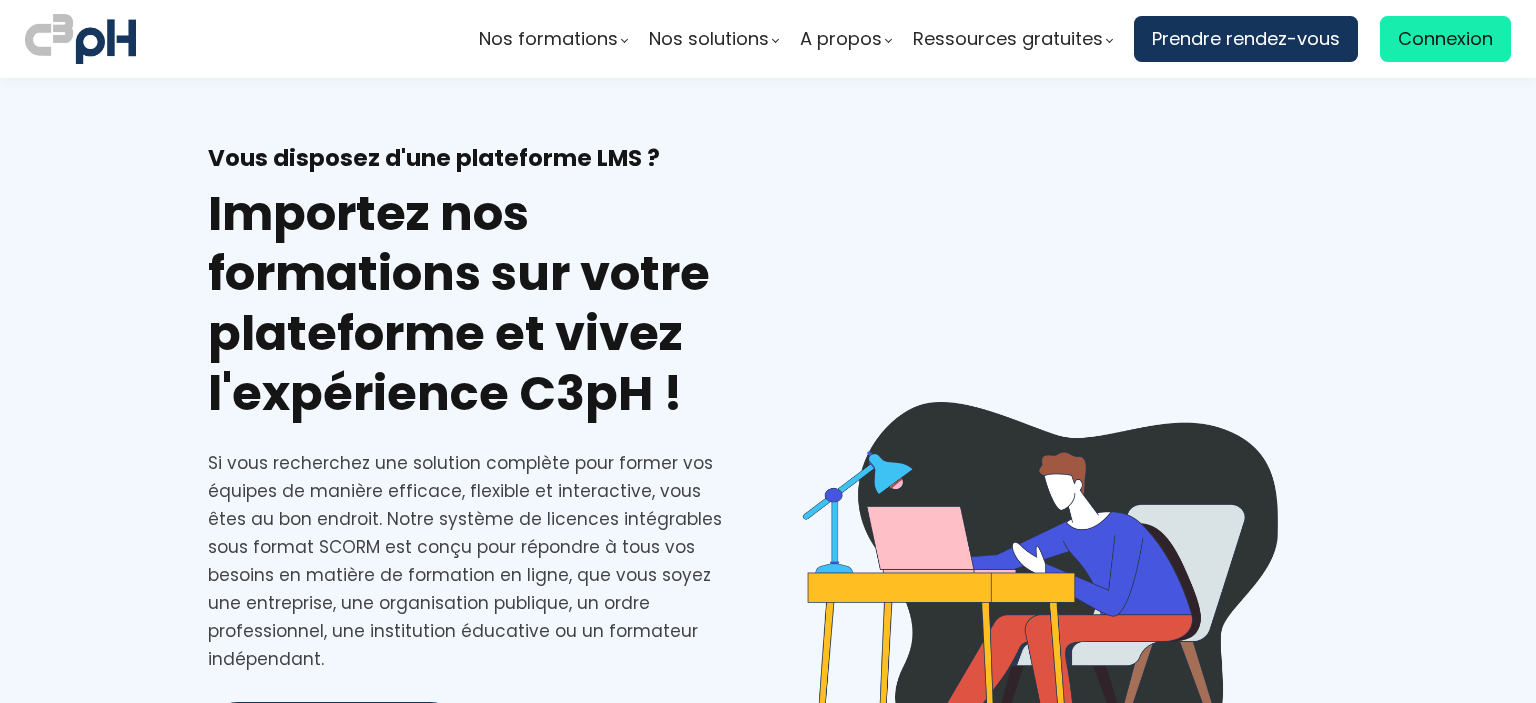 scroll, scrollTop: 0, scrollLeft: 0, axis: both 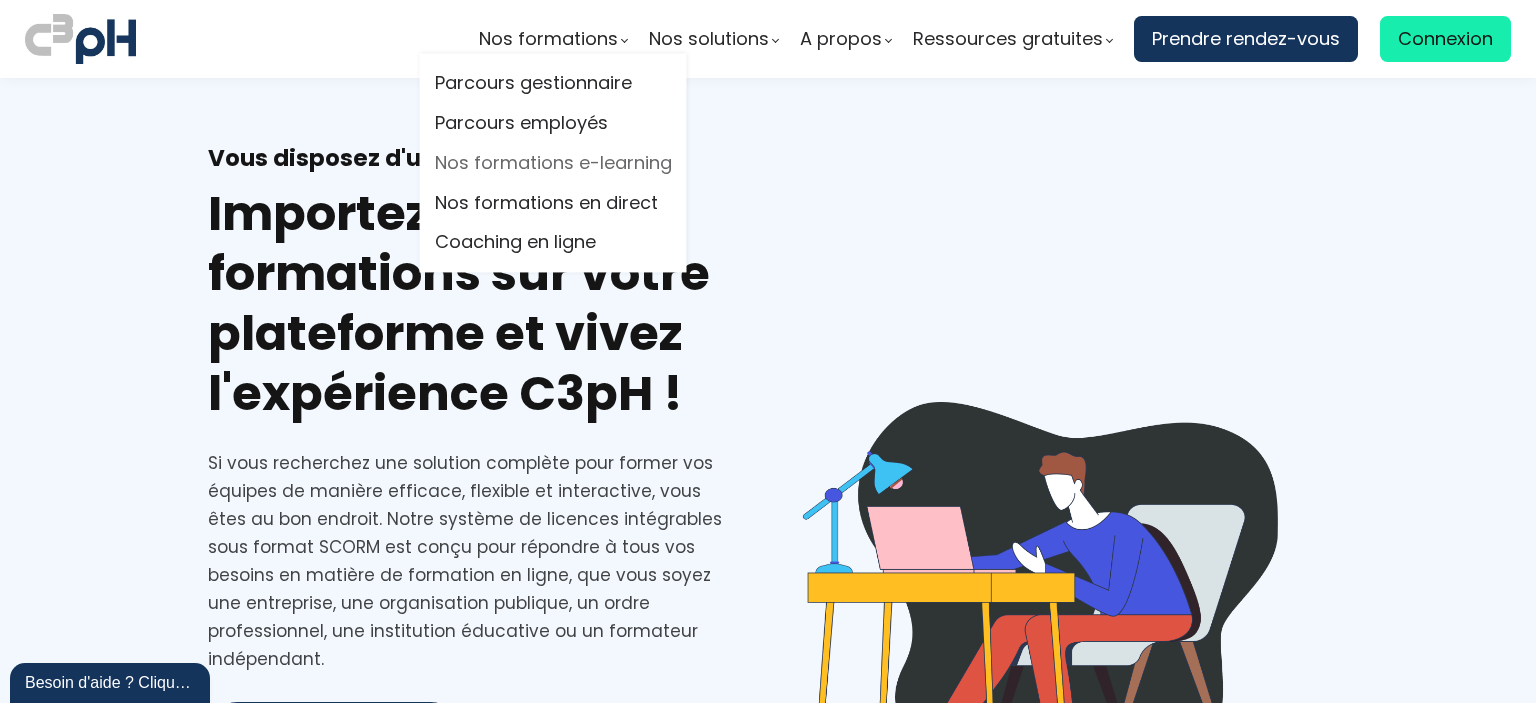click on "Nos formations e-learning" at bounding box center (553, 163) 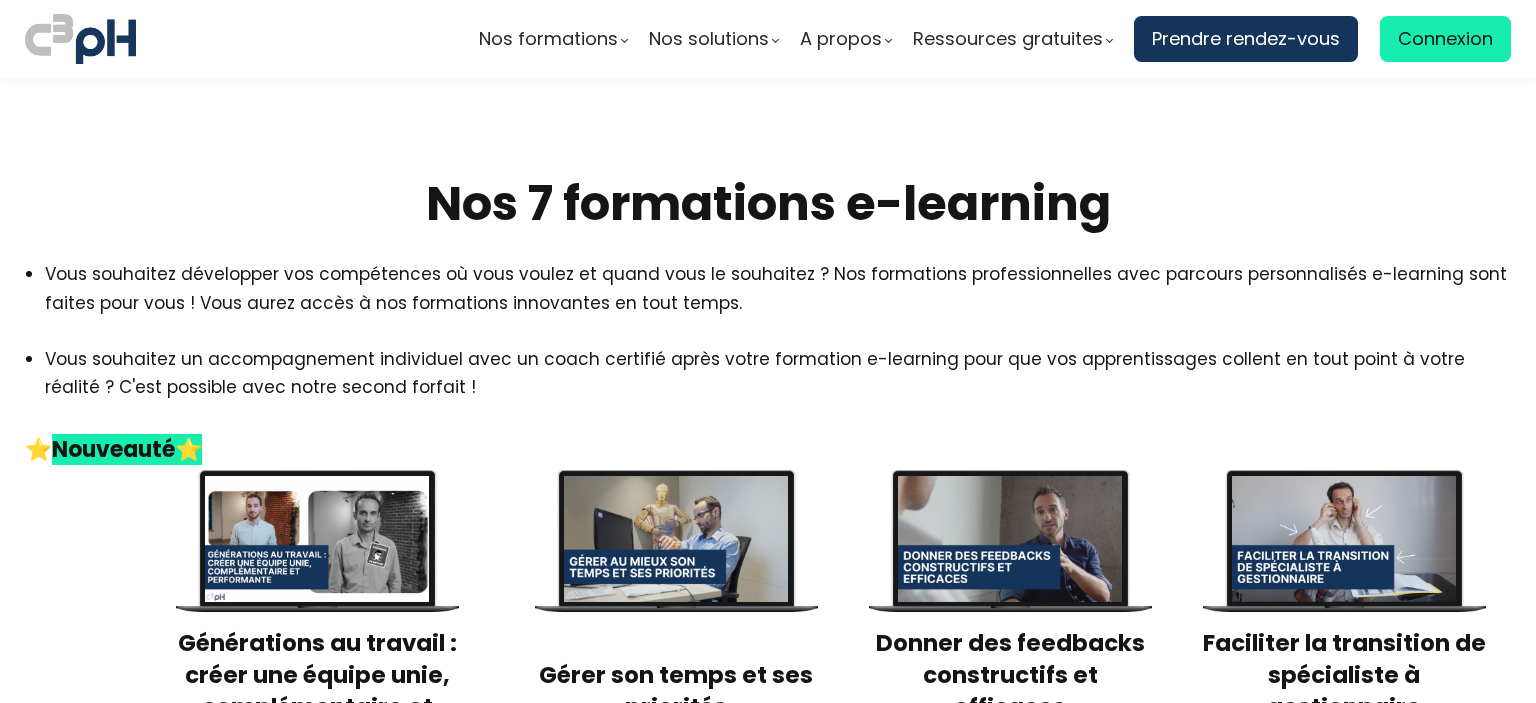scroll, scrollTop: 0, scrollLeft: 0, axis: both 